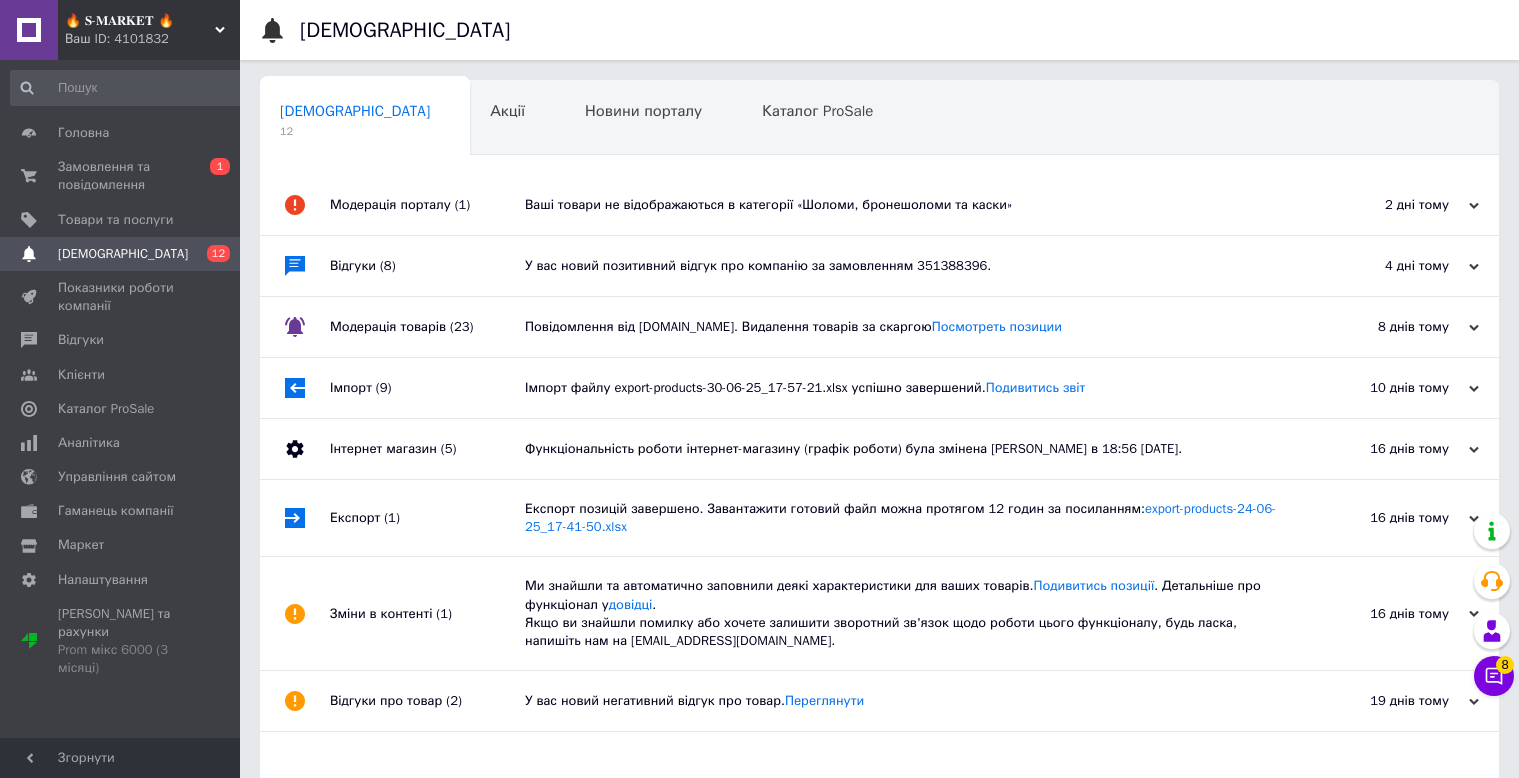 scroll, scrollTop: 0, scrollLeft: 0, axis: both 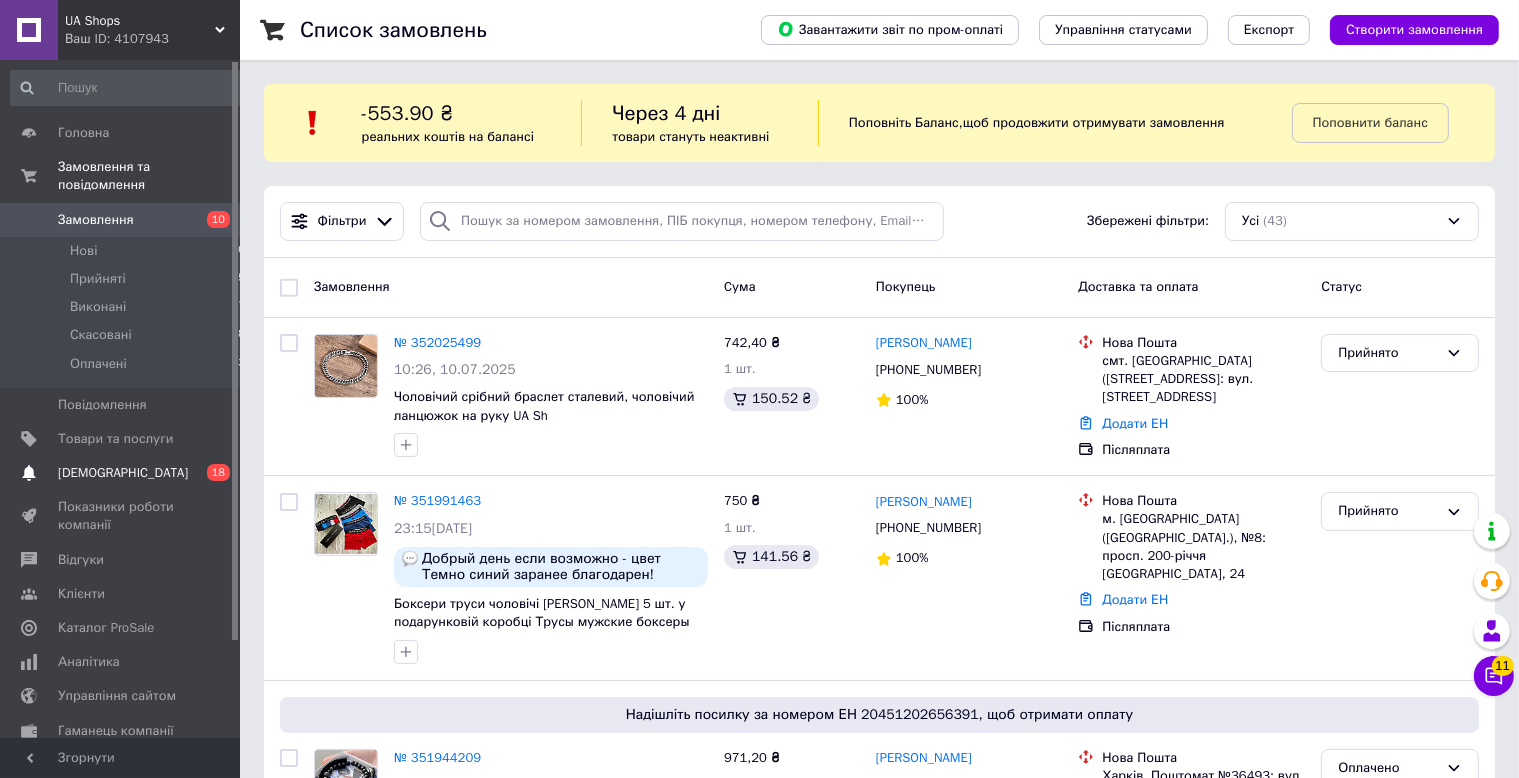 click on "0 18" at bounding box center [212, 473] 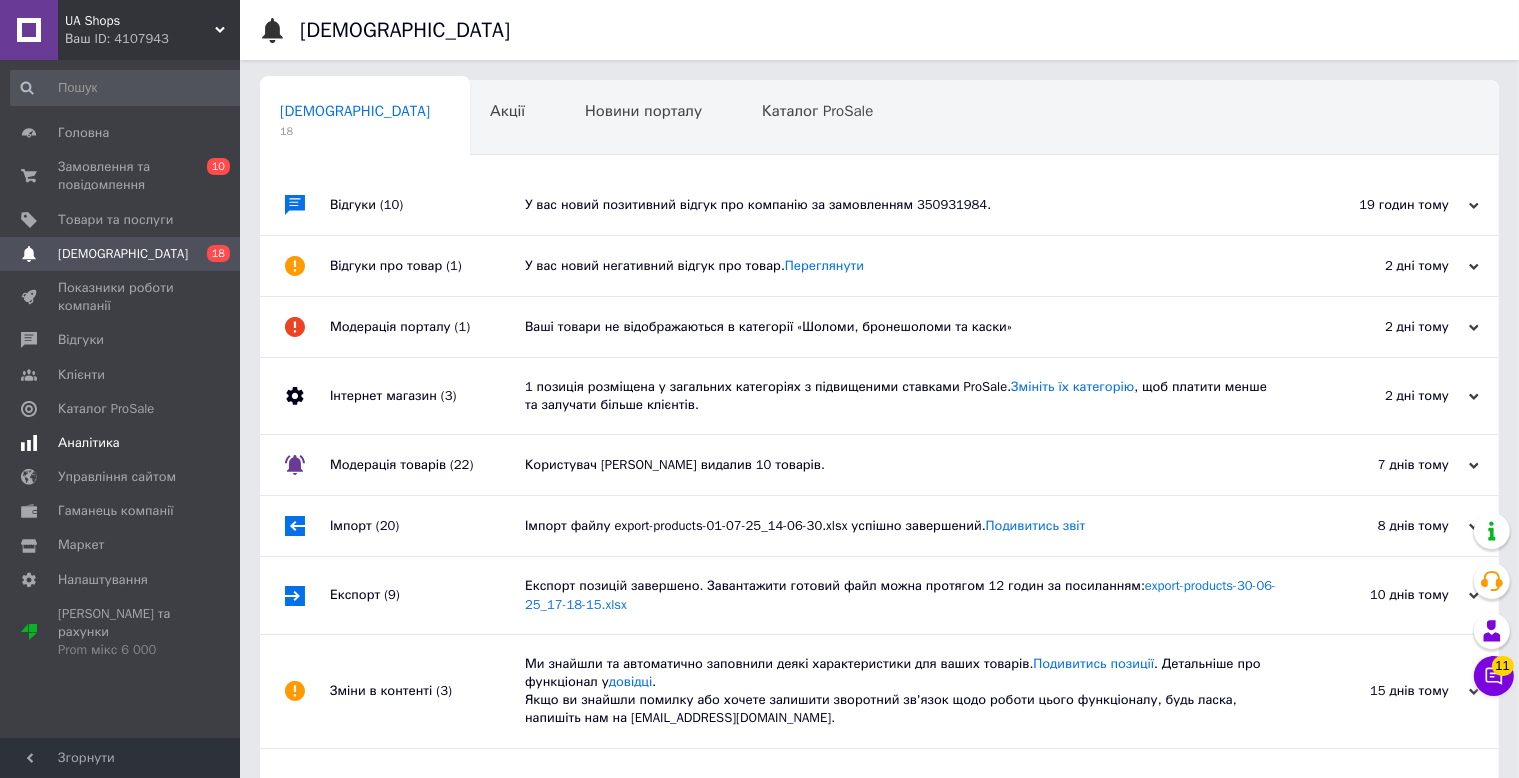 click on "Аналітика" at bounding box center [128, 443] 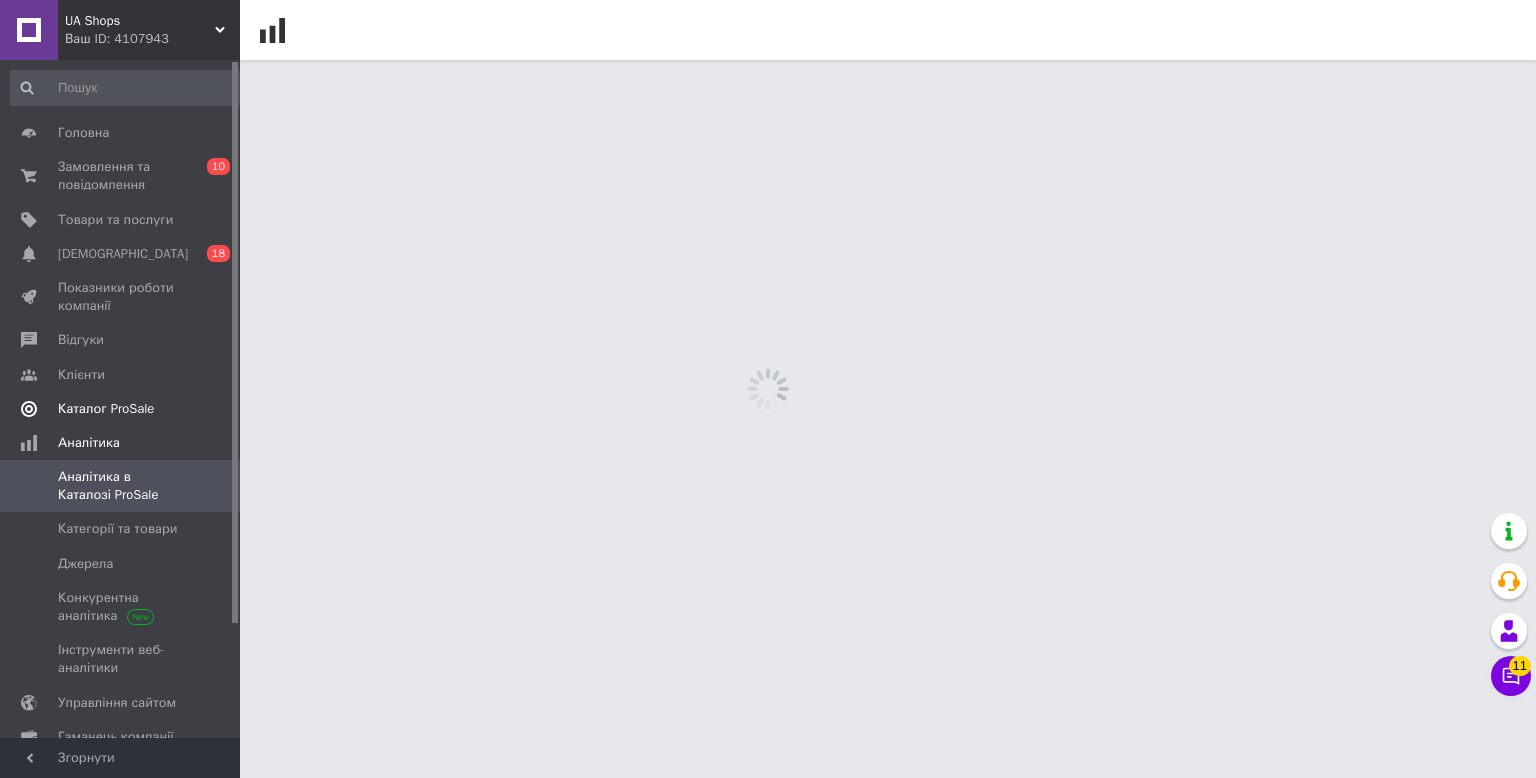 click on "Каталог ProSale" at bounding box center (121, 409) 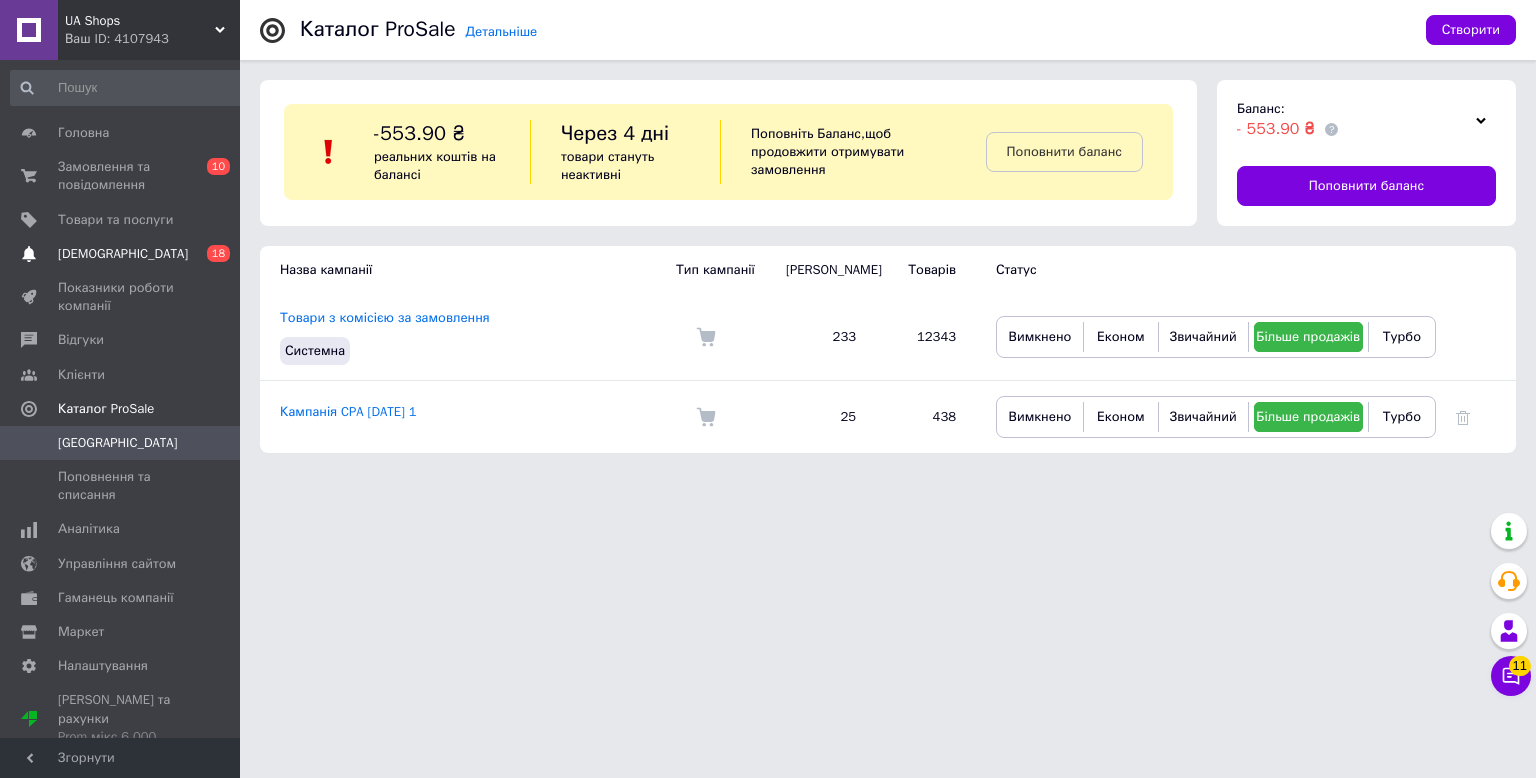 click on "[DEMOGRAPHIC_DATA] 0 18" at bounding box center [128, 254] 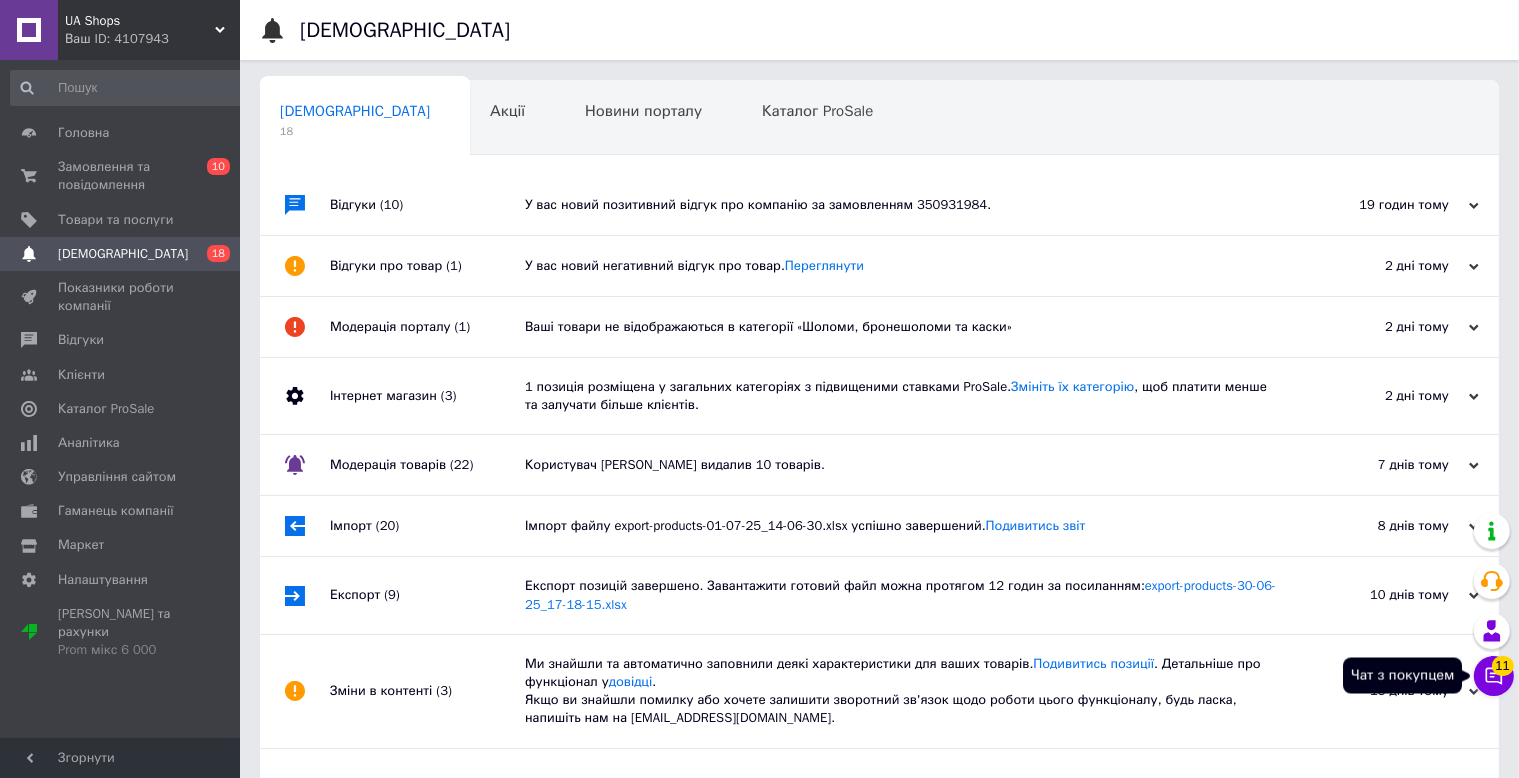 click 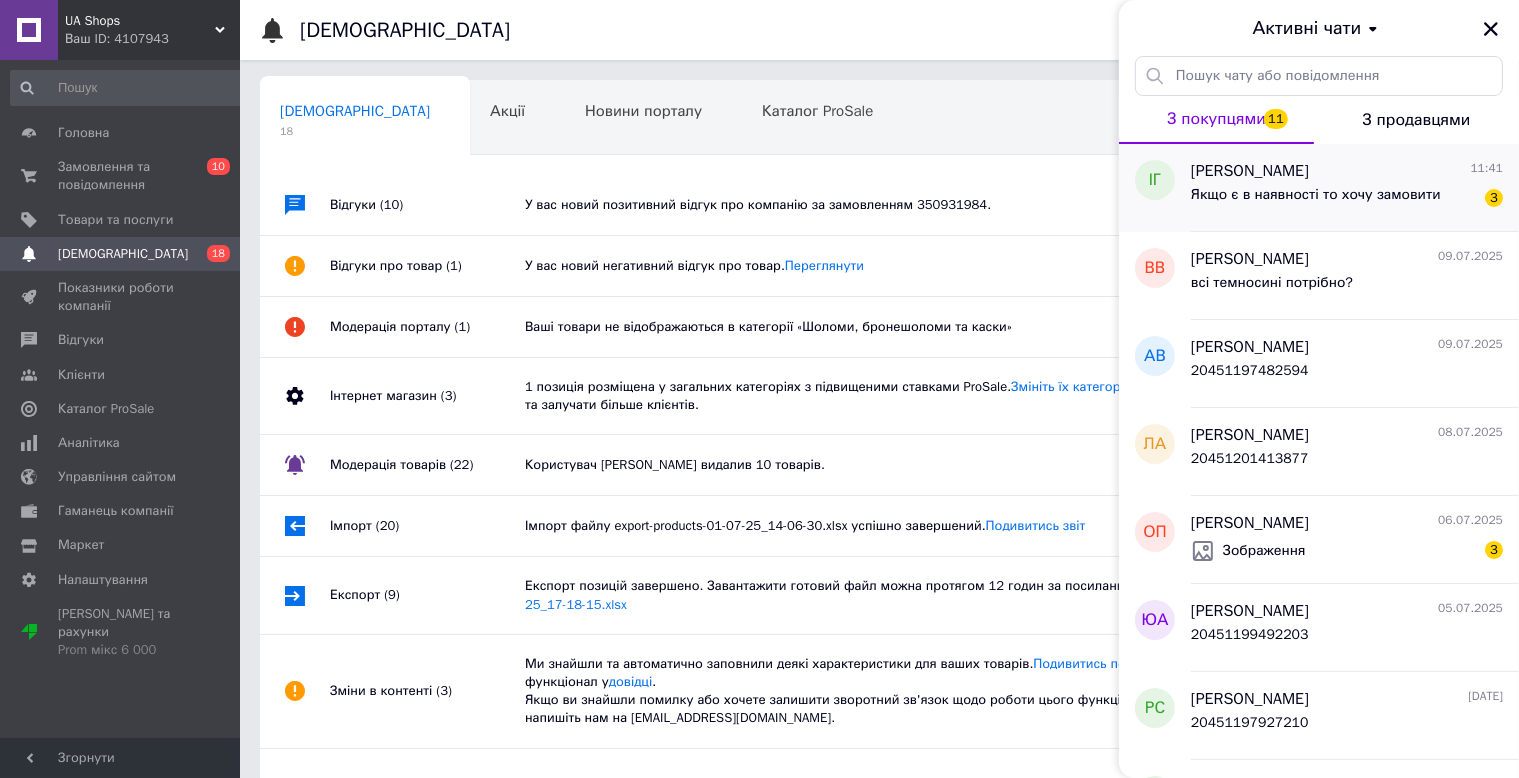 click on "[PERSON_NAME]" at bounding box center [1250, 171] 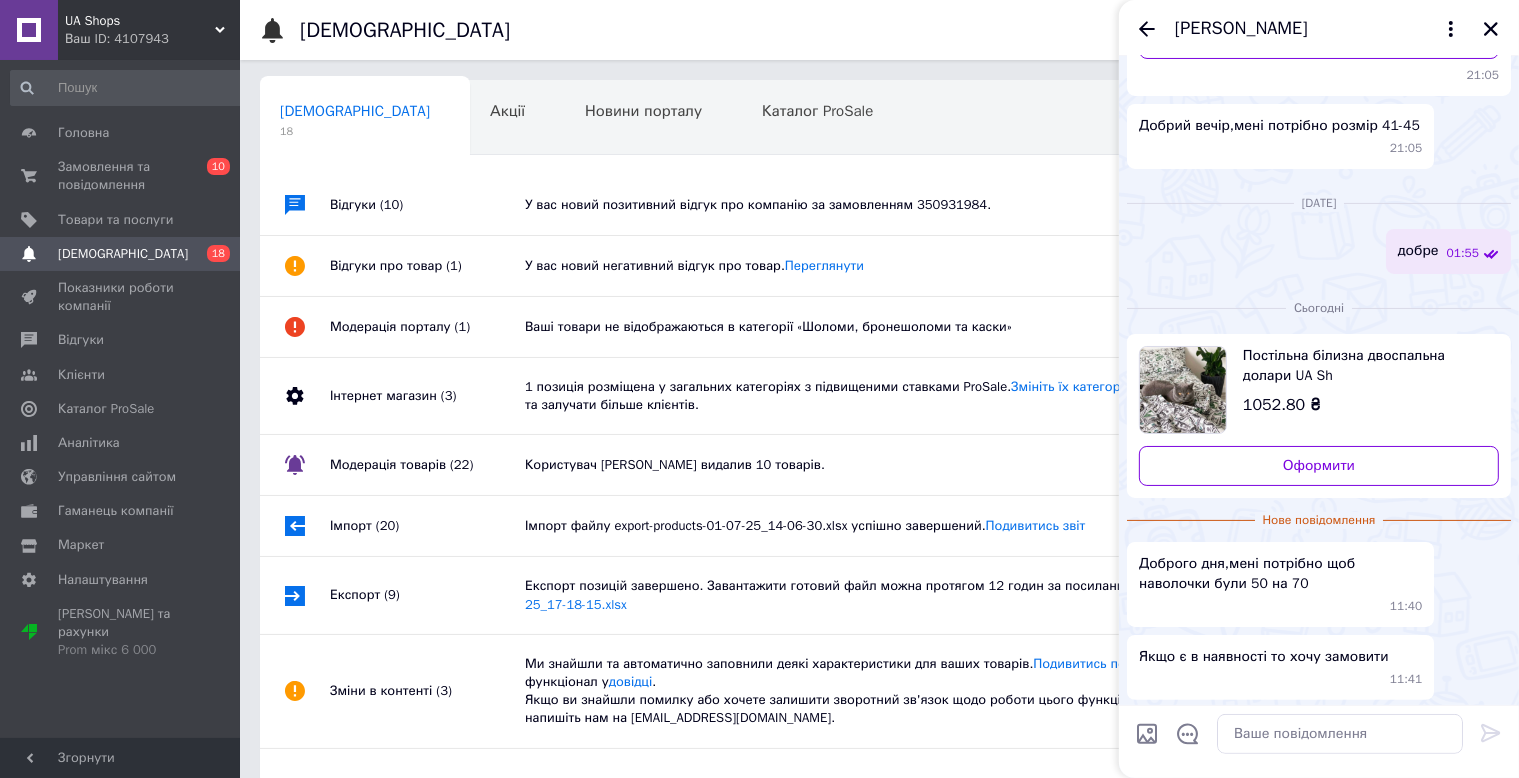 scroll, scrollTop: 310, scrollLeft: 0, axis: vertical 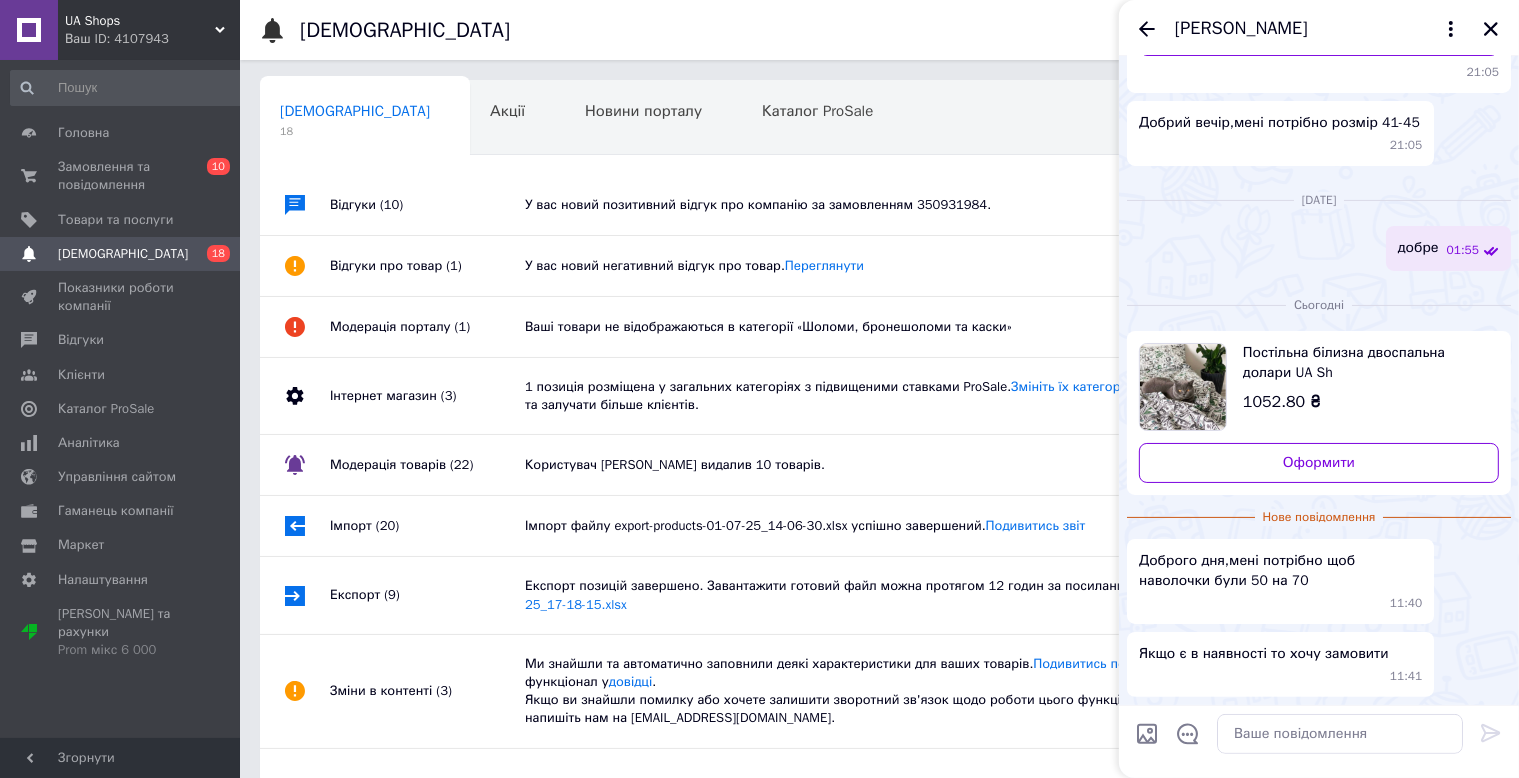 click on "Постільна білизна двоспальна долари UA Sh" at bounding box center (1363, 363) 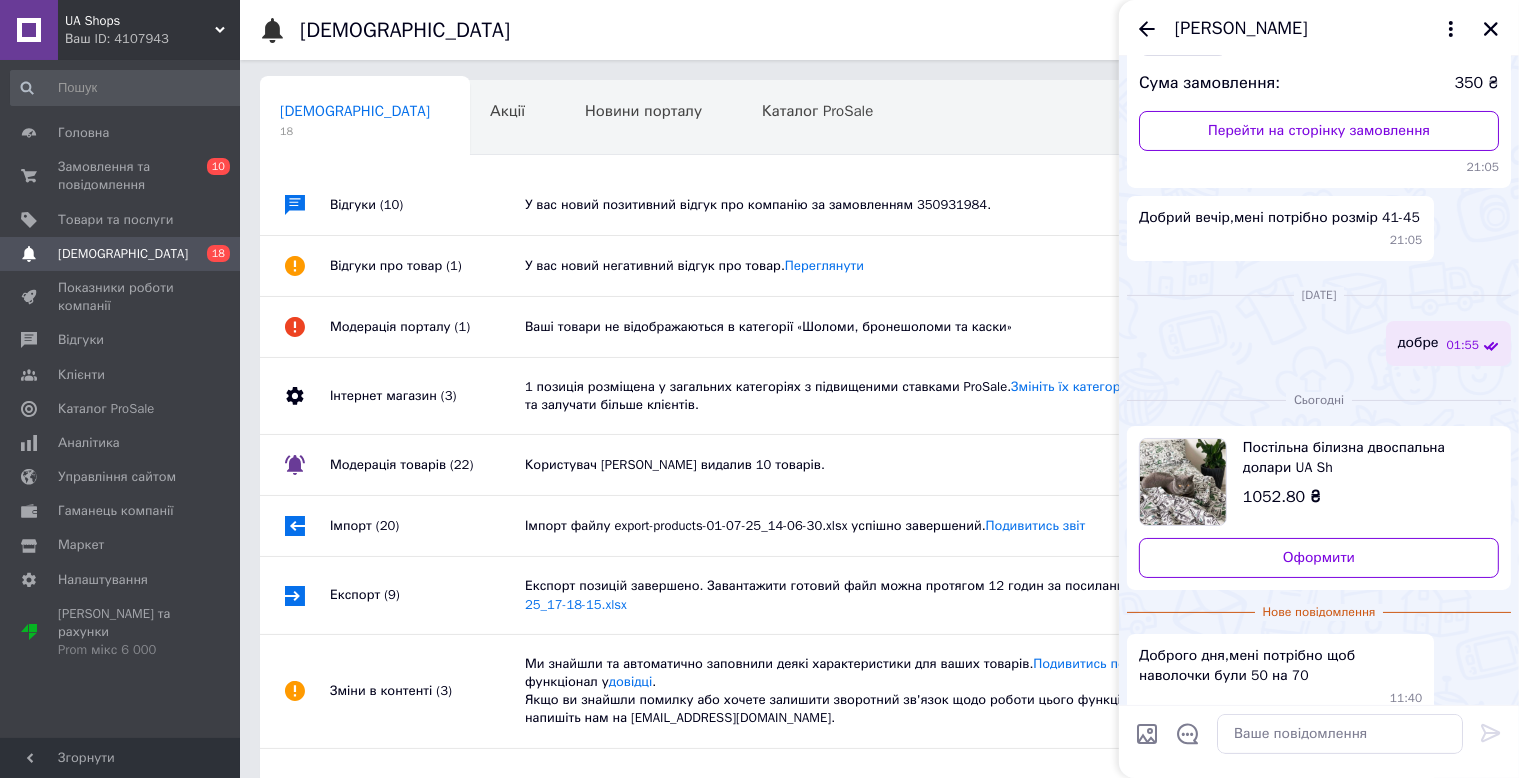 scroll, scrollTop: 310, scrollLeft: 0, axis: vertical 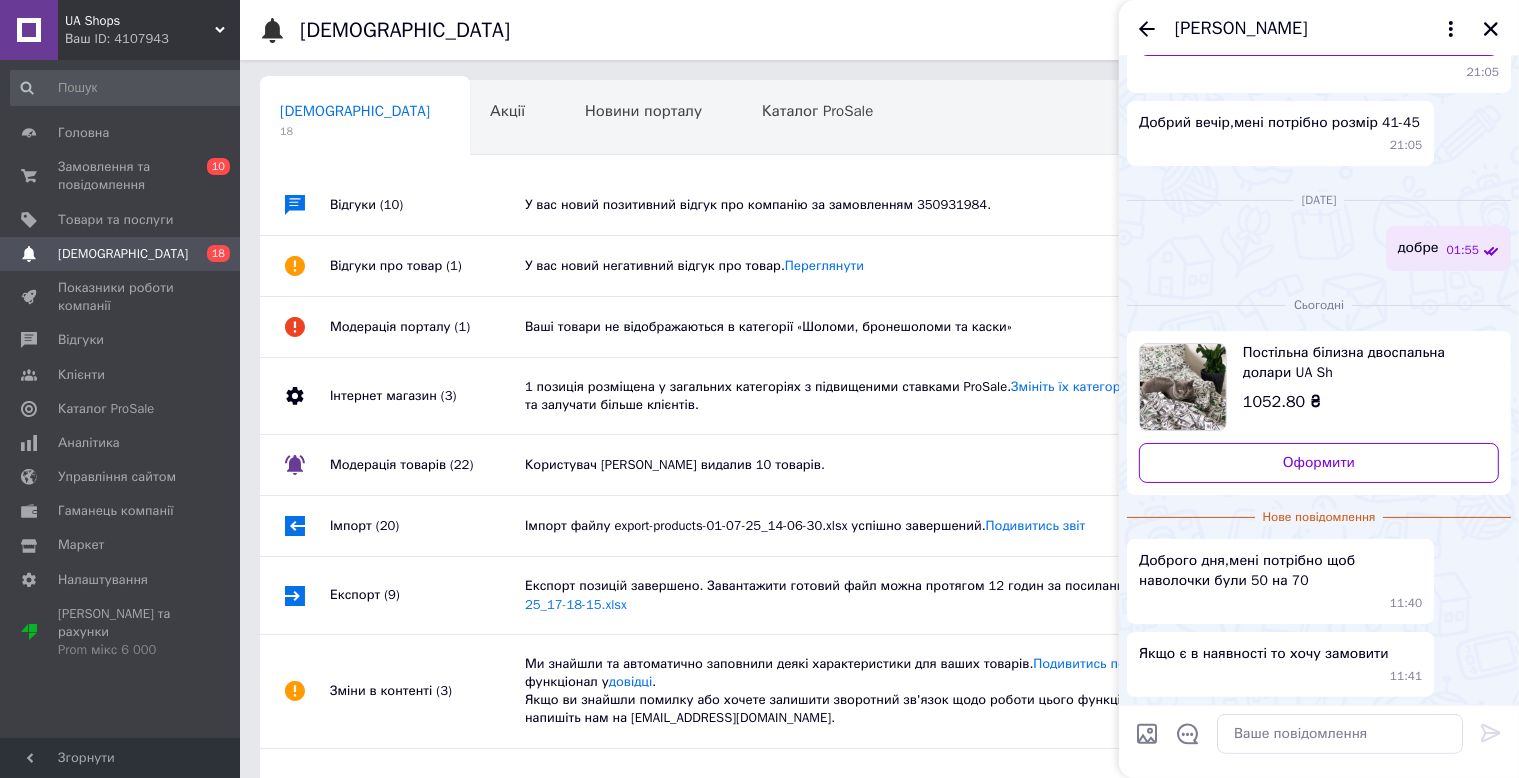 click on "Доброго дня,мені потрібно щоб наволочки були 50 на 70" at bounding box center (1280, 571) 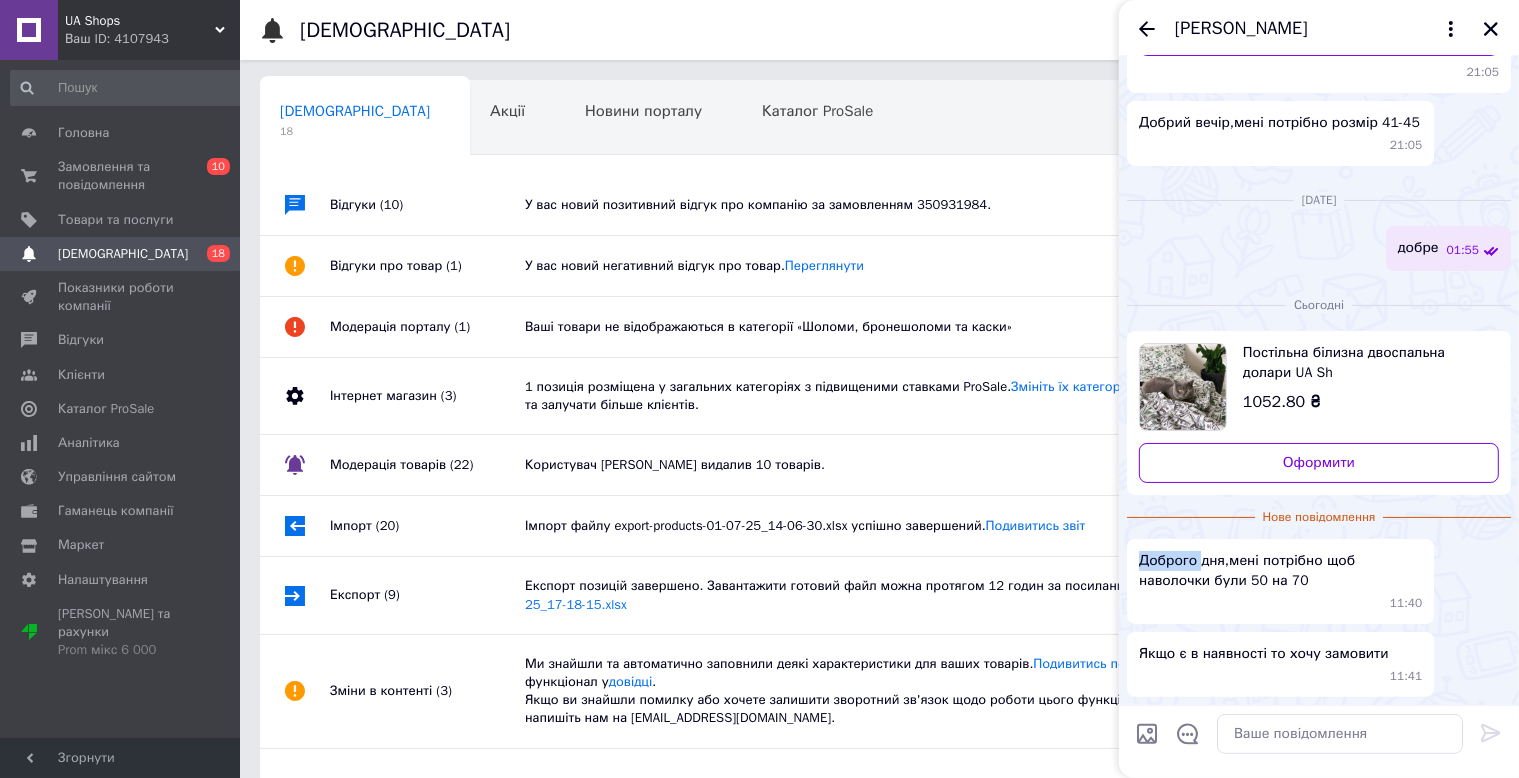 click on "Доброго дня,мені потрібно щоб наволочки були 50 на 70" at bounding box center (1280, 571) 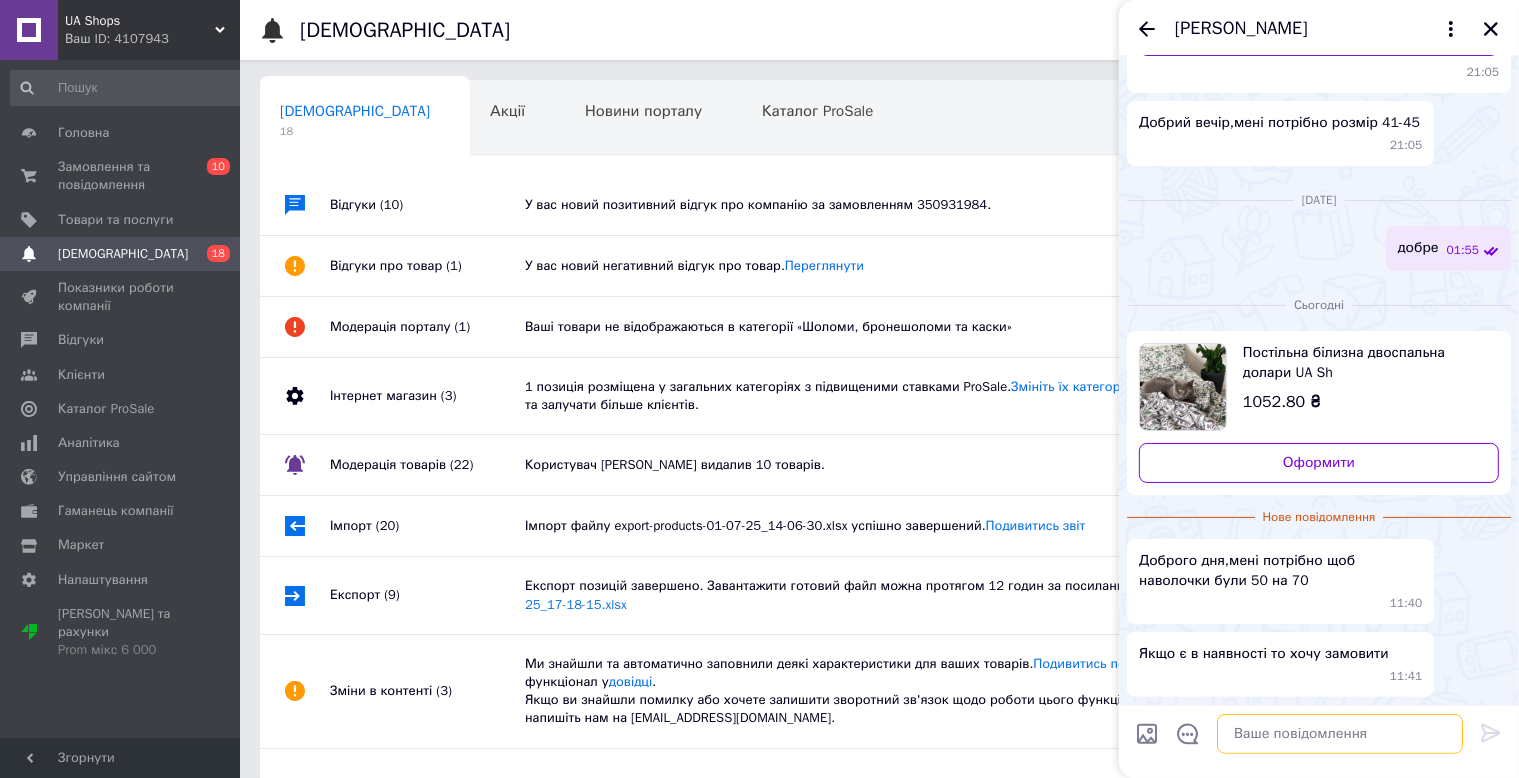 click at bounding box center (1340, 734) 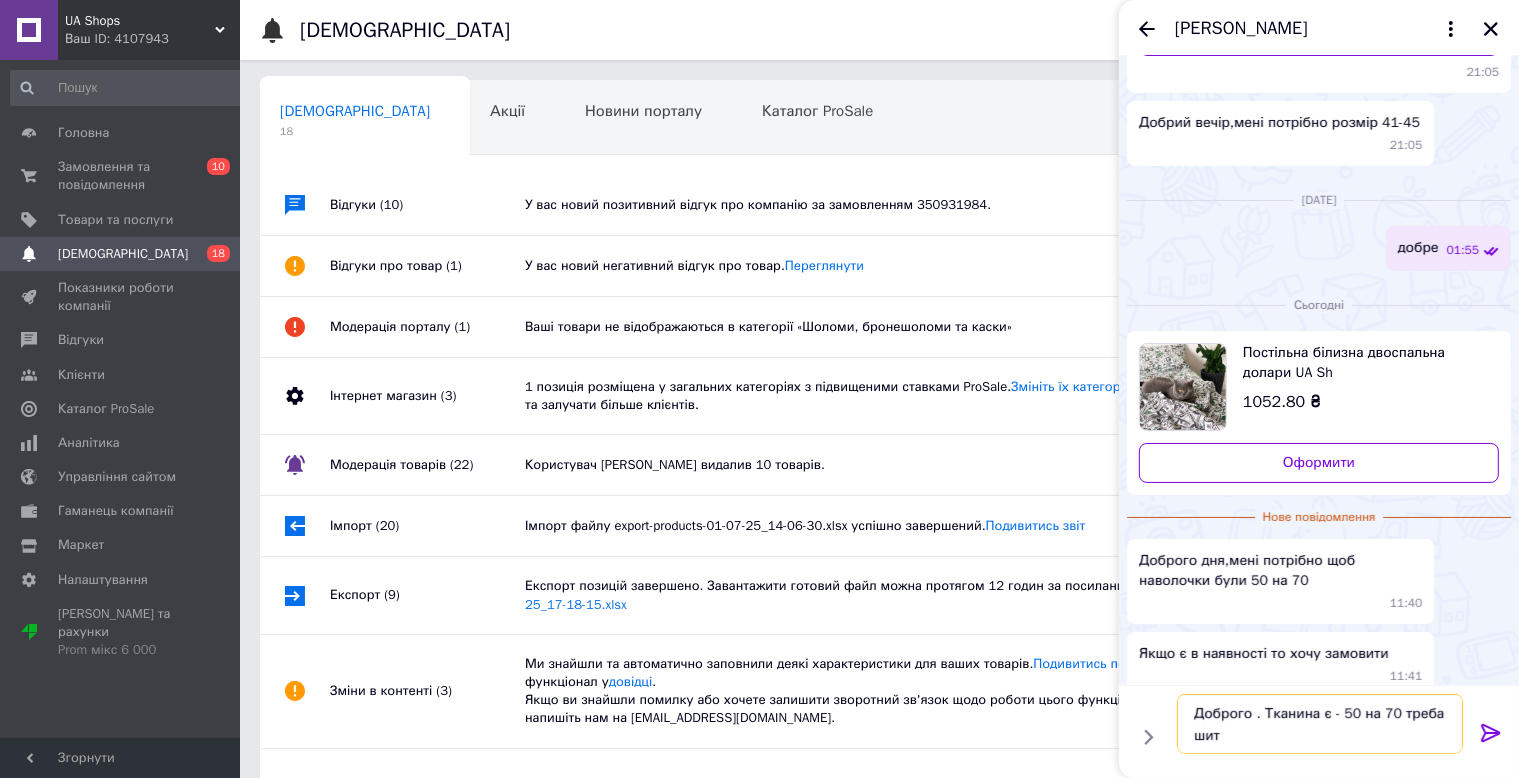 type on "Доброго . Тканина є - 50 на 70 треба шити" 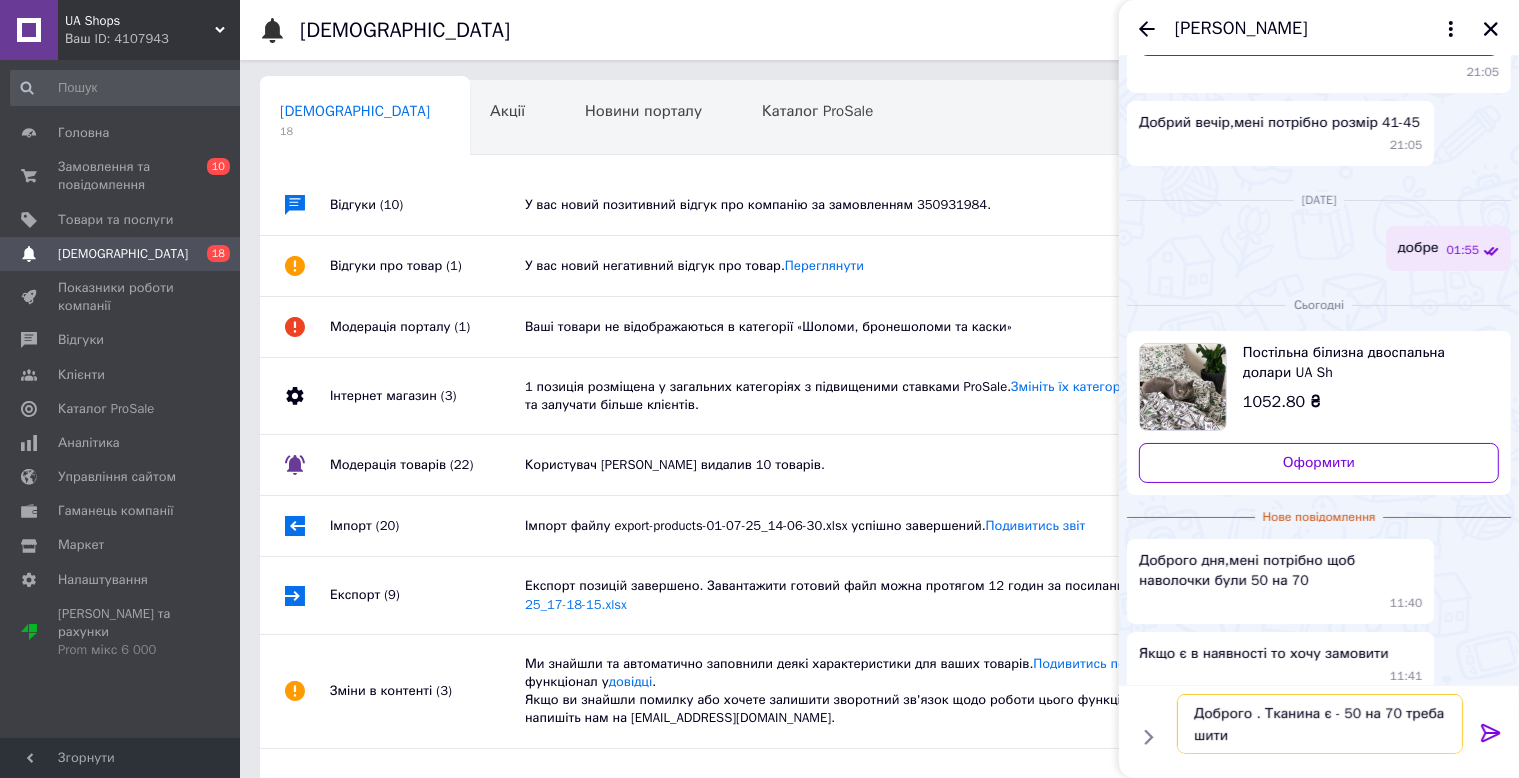 type 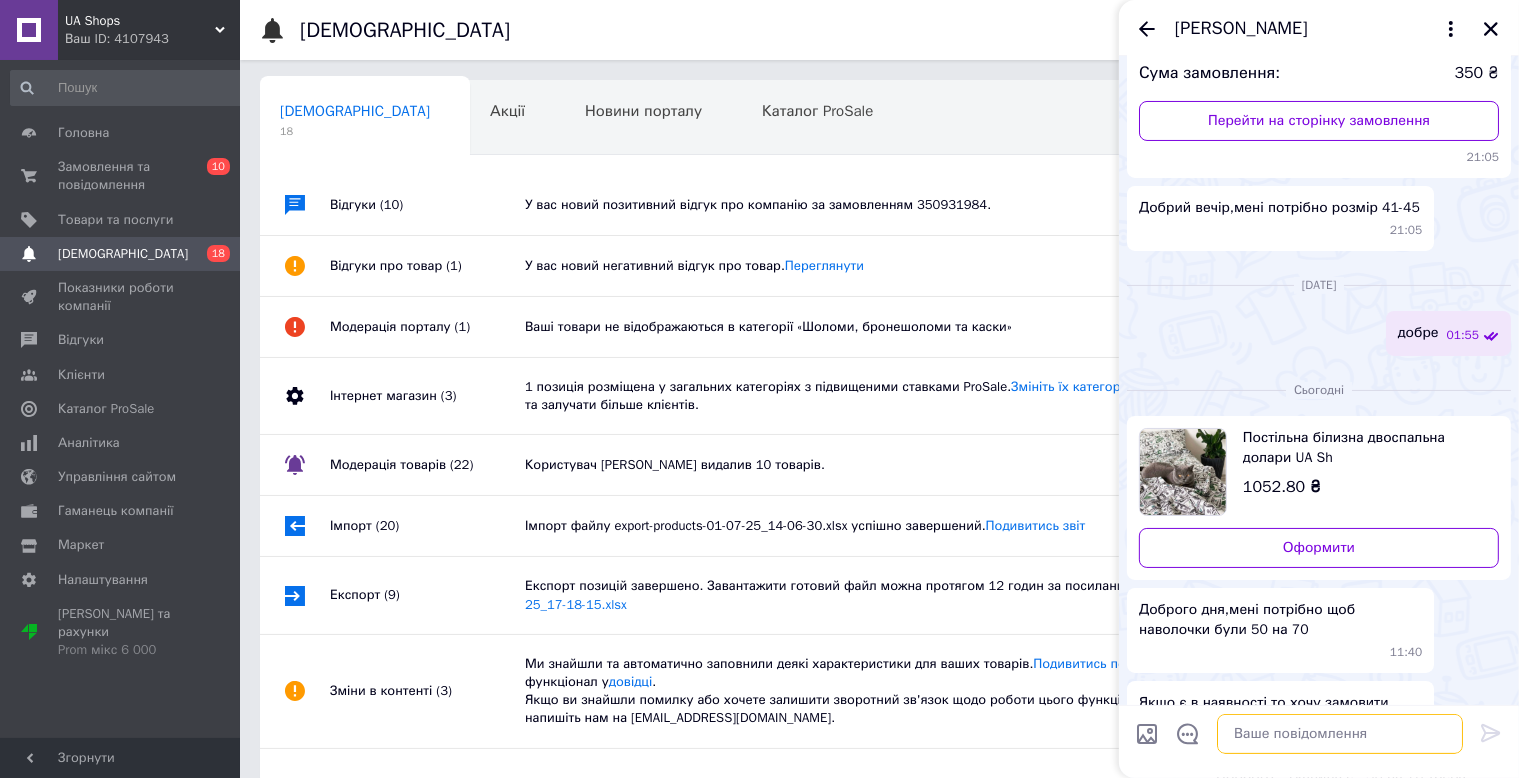 scroll, scrollTop: 0, scrollLeft: 0, axis: both 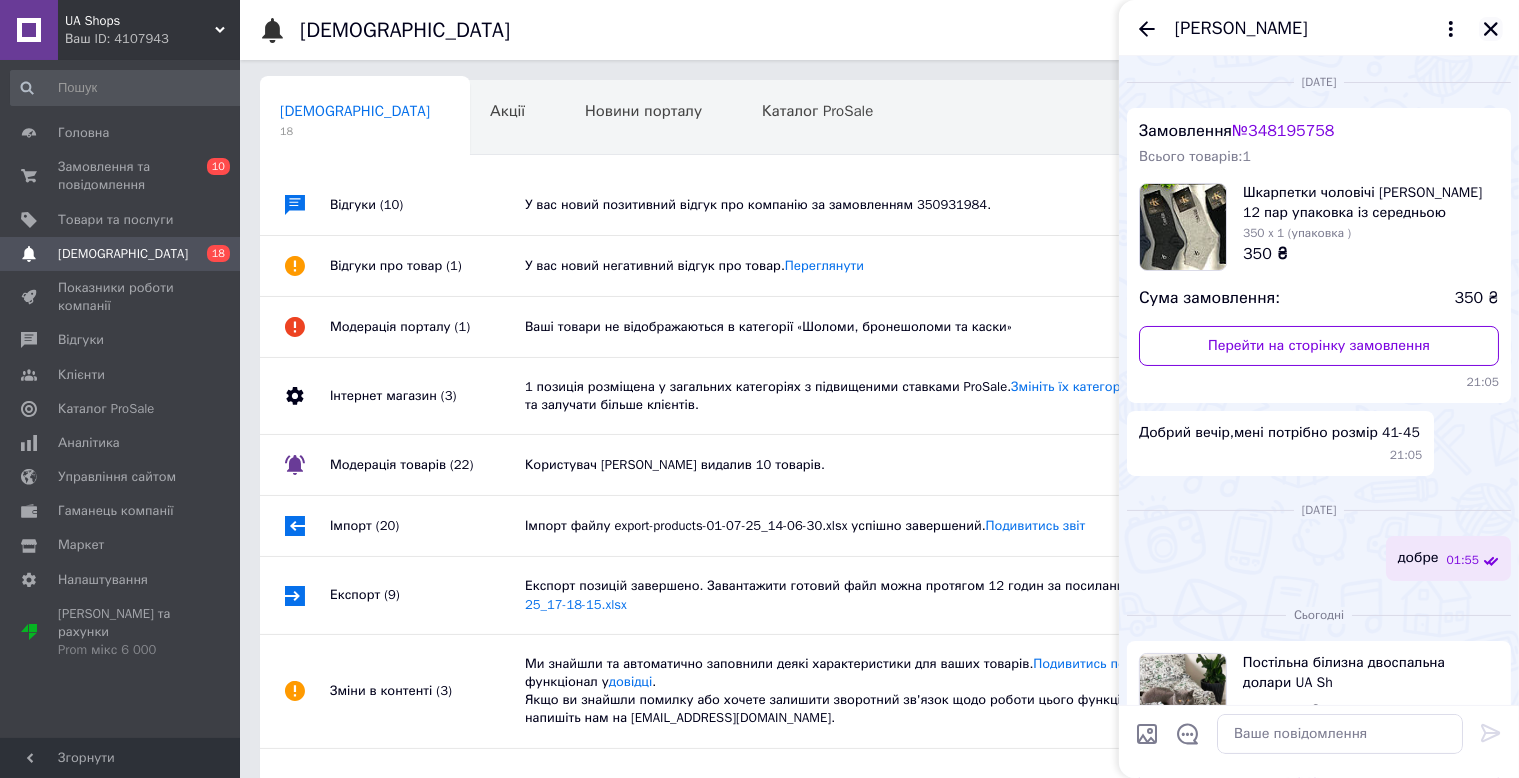 click 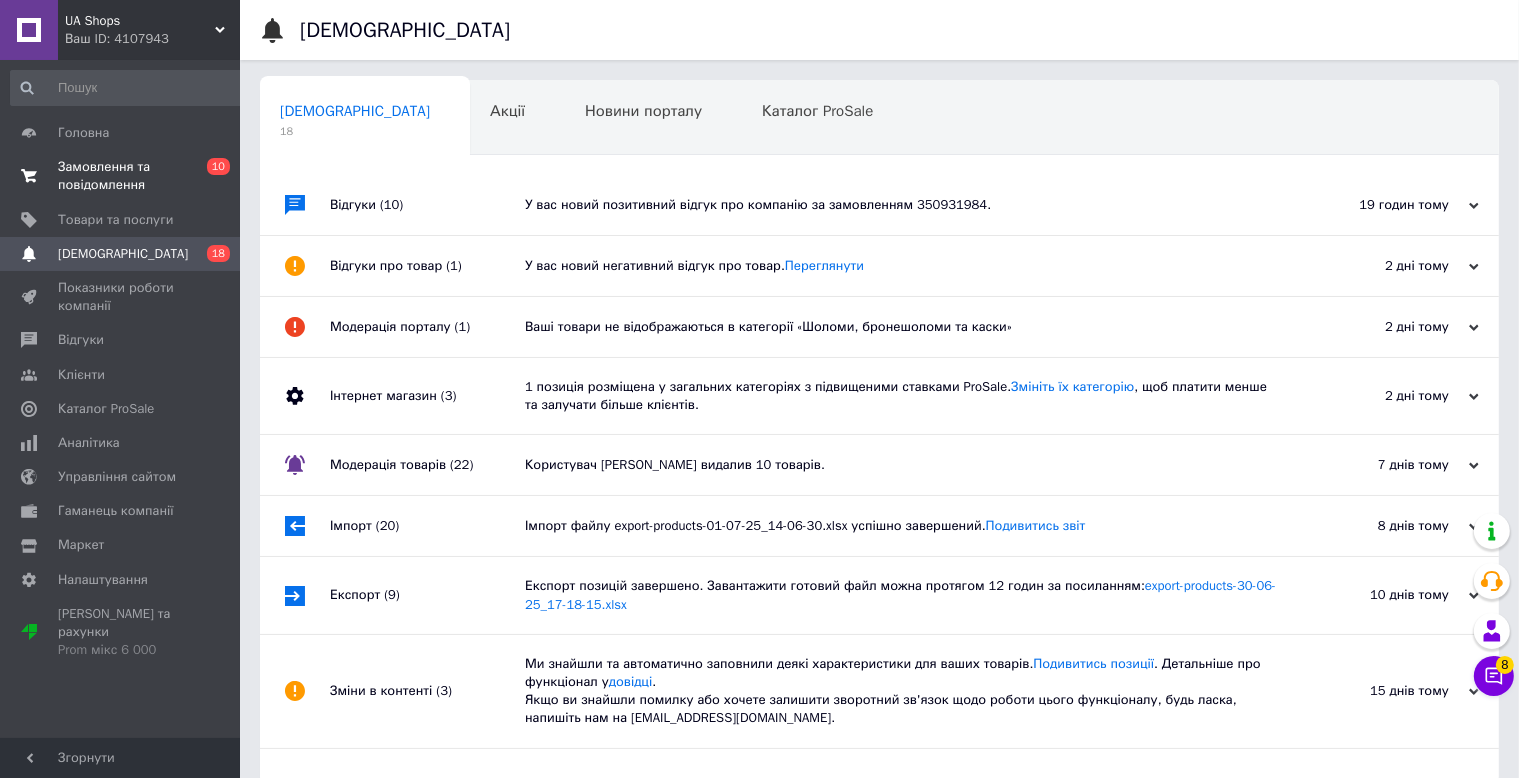 click on "0 10" at bounding box center (212, 176) 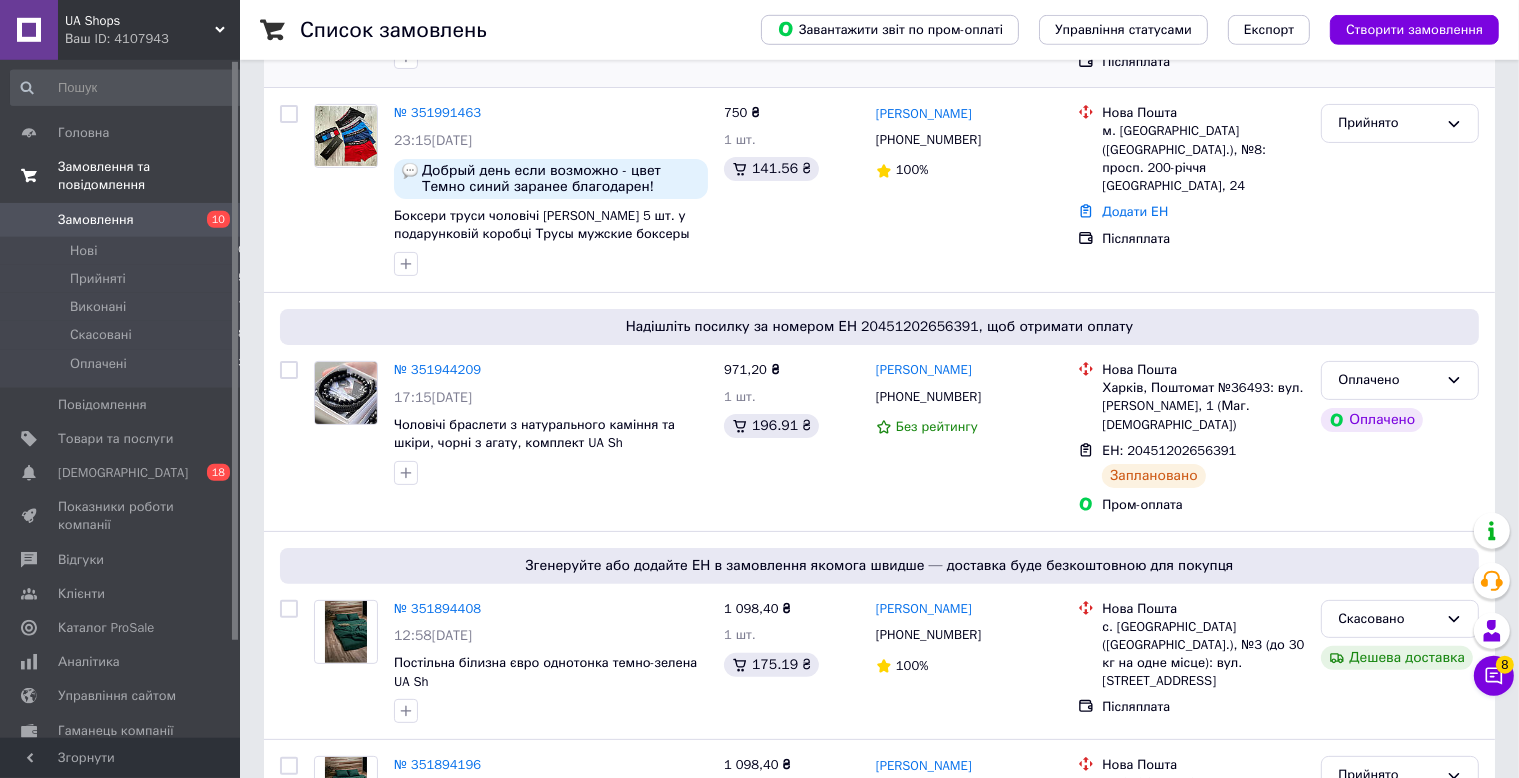 scroll, scrollTop: 422, scrollLeft: 0, axis: vertical 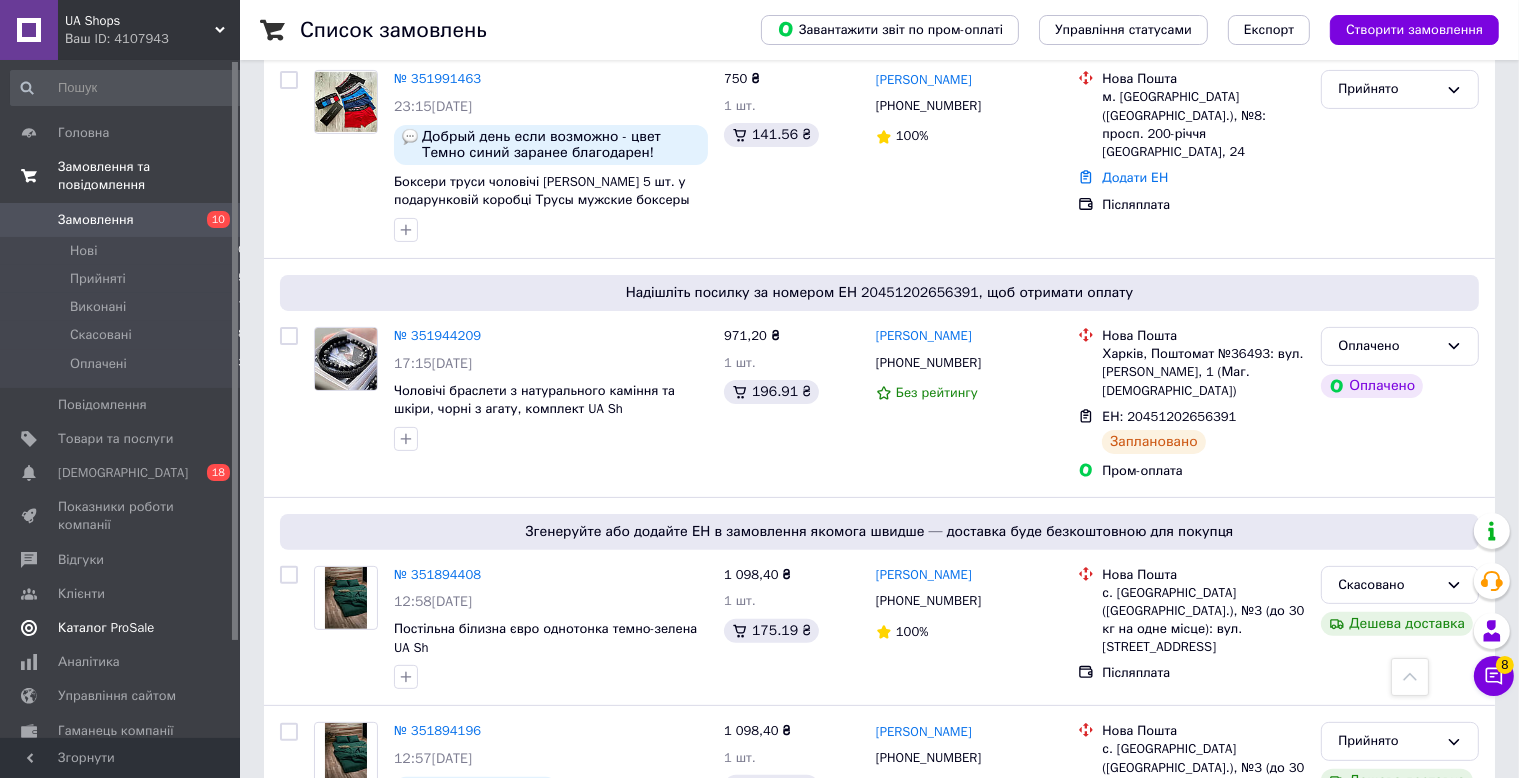 click on "Каталог ProSale" at bounding box center (128, 628) 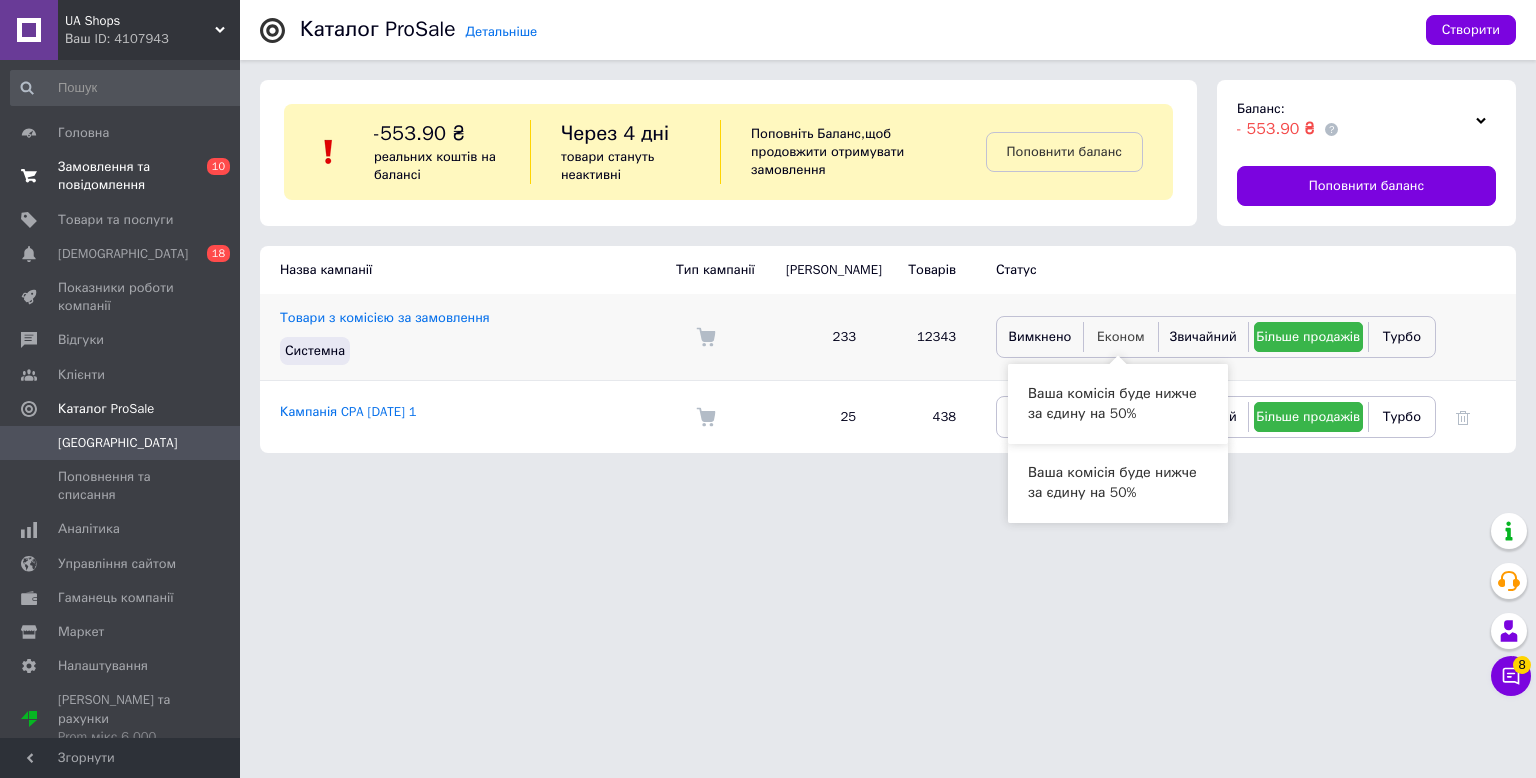 click on "Економ" at bounding box center (1121, 337) 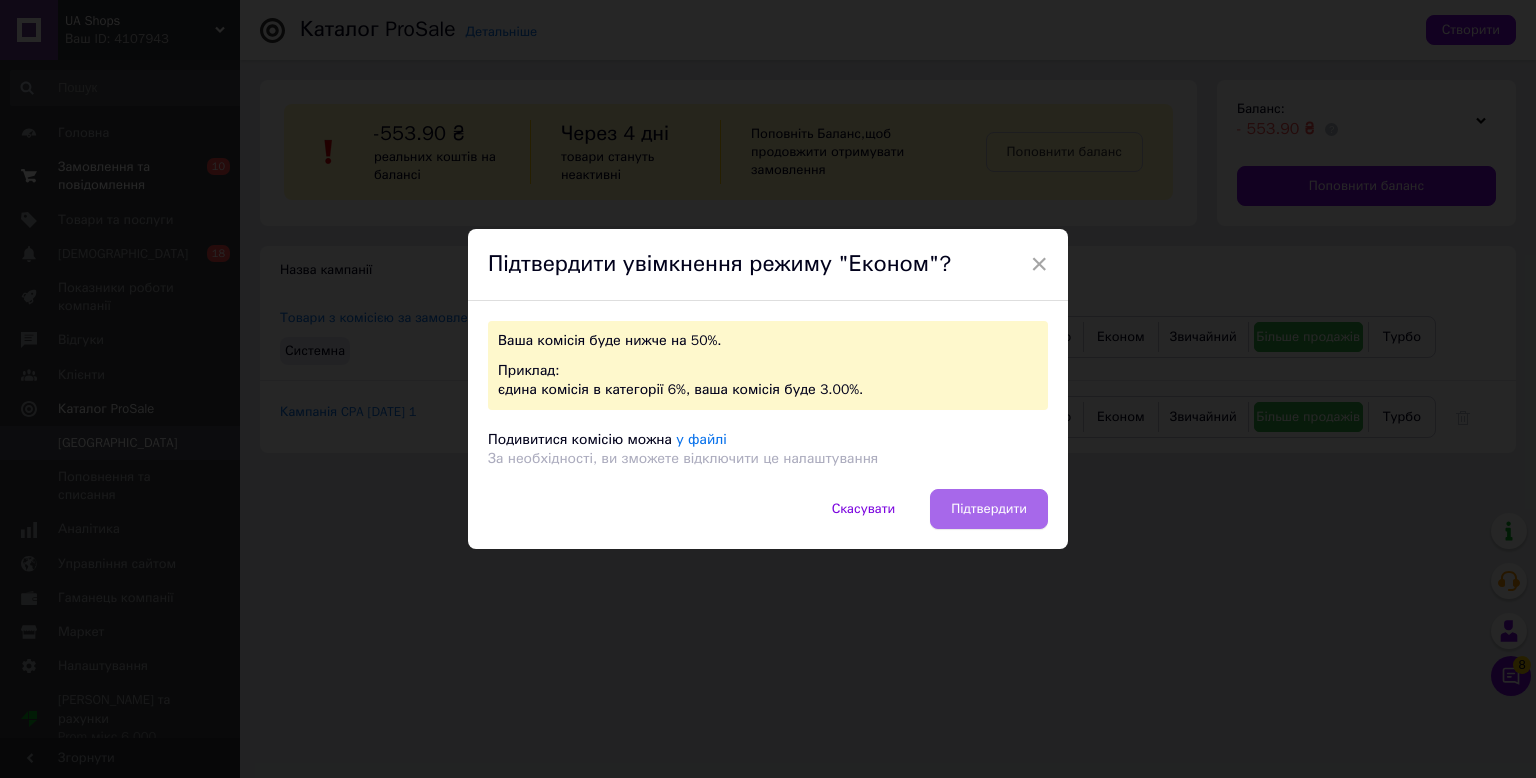click on "Підтвердити" at bounding box center (989, 509) 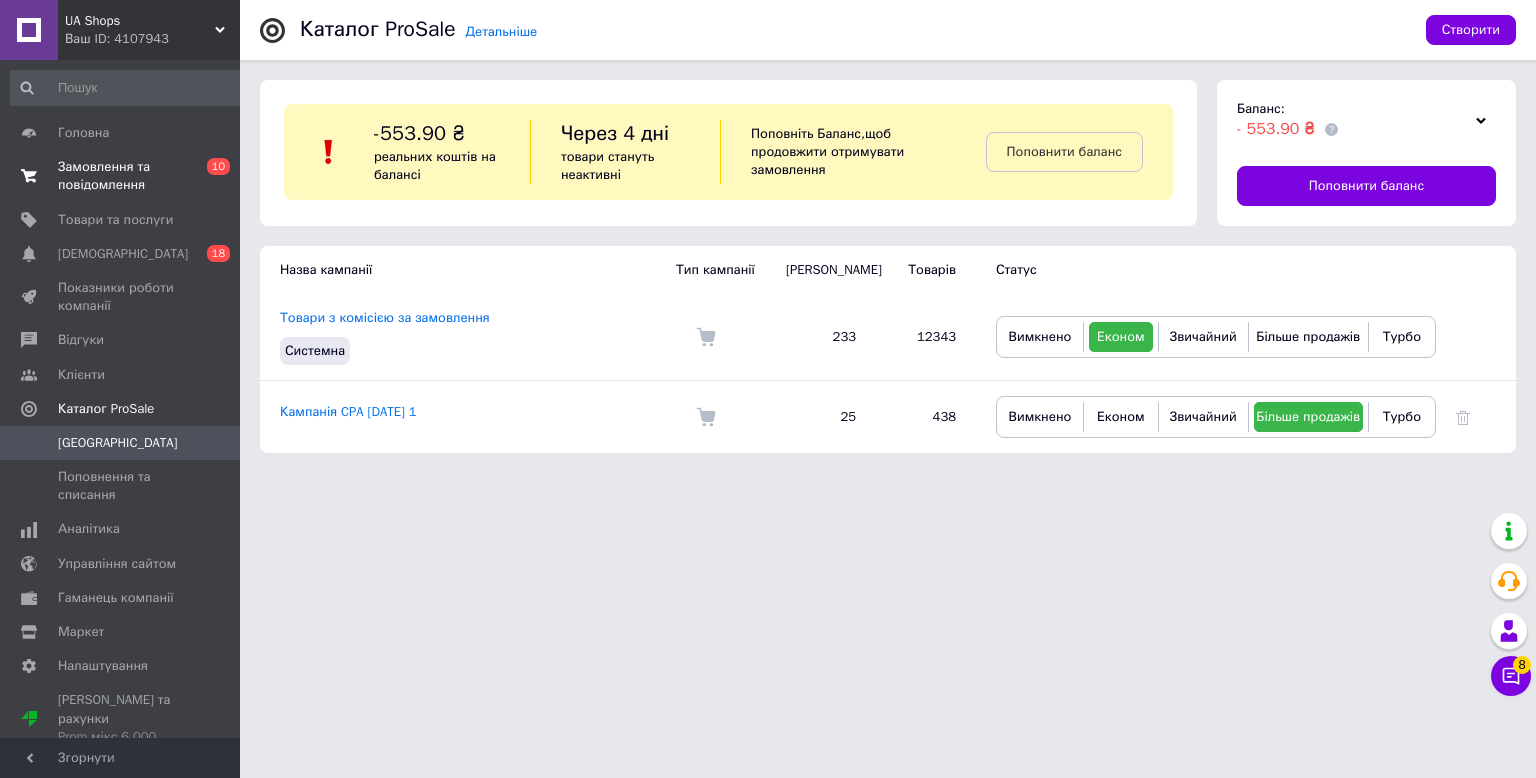 click on "Кампанія CPA [DATE] 1" at bounding box center [348, 411] 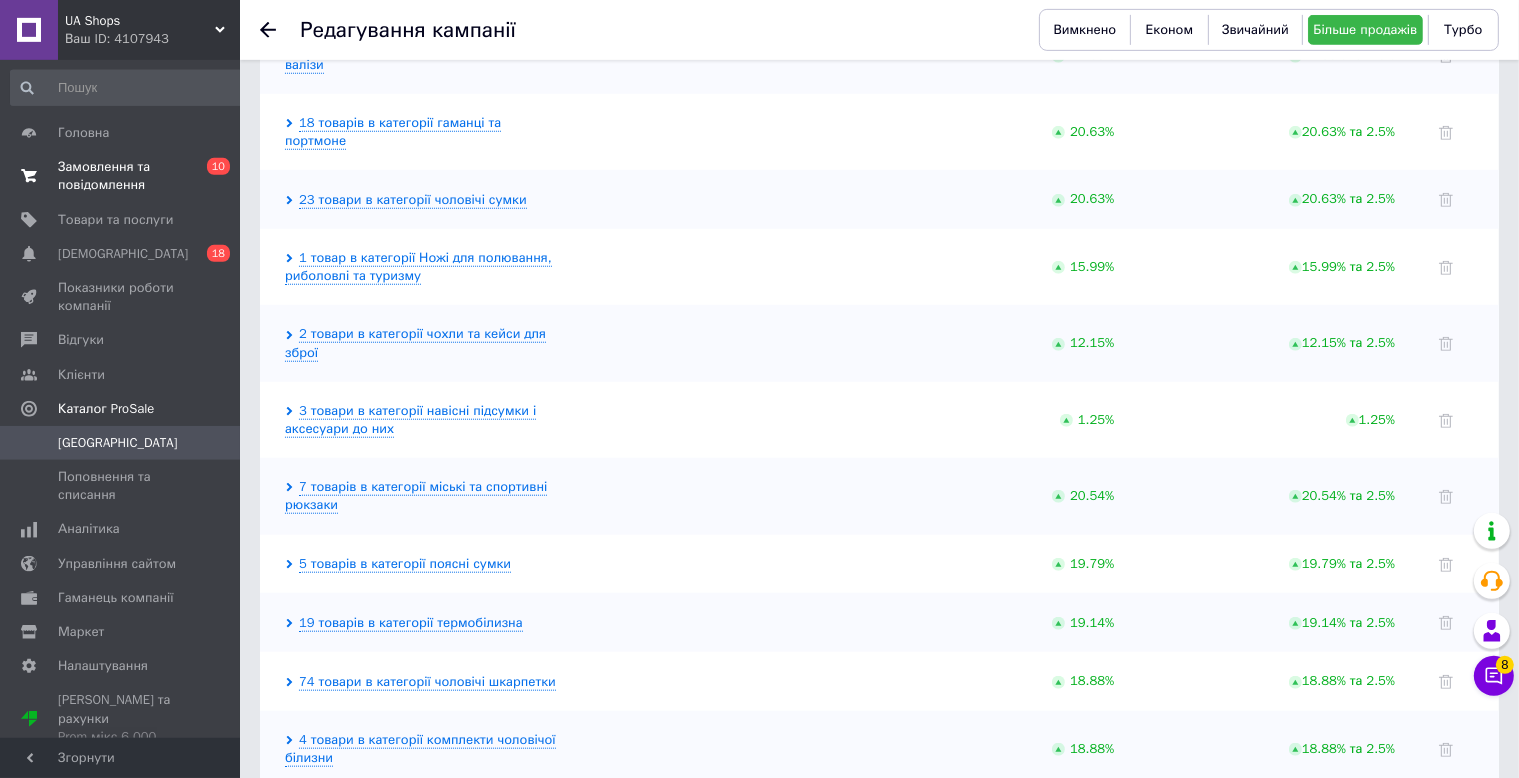 scroll, scrollTop: 1732, scrollLeft: 0, axis: vertical 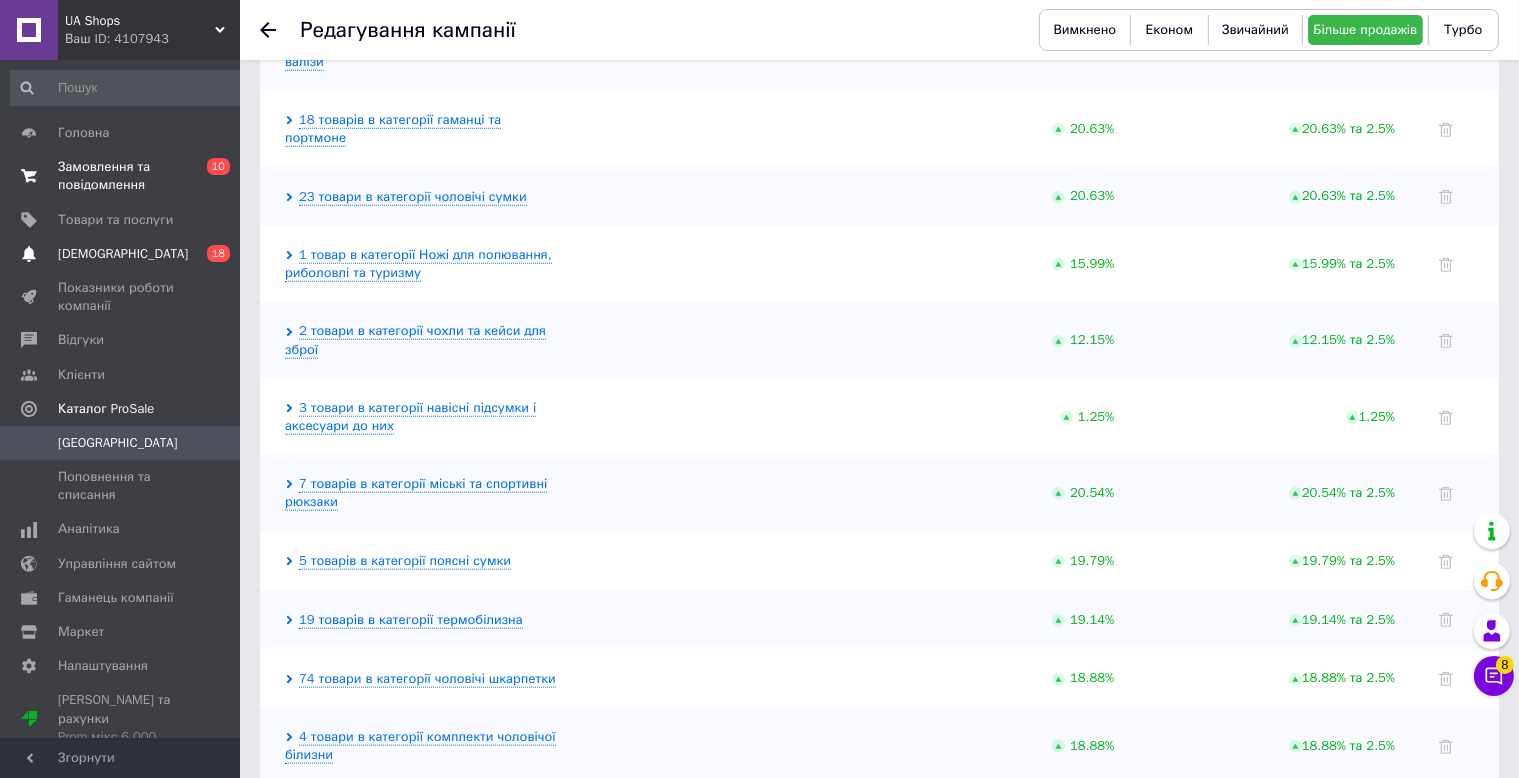 click on "0 18" at bounding box center [212, 254] 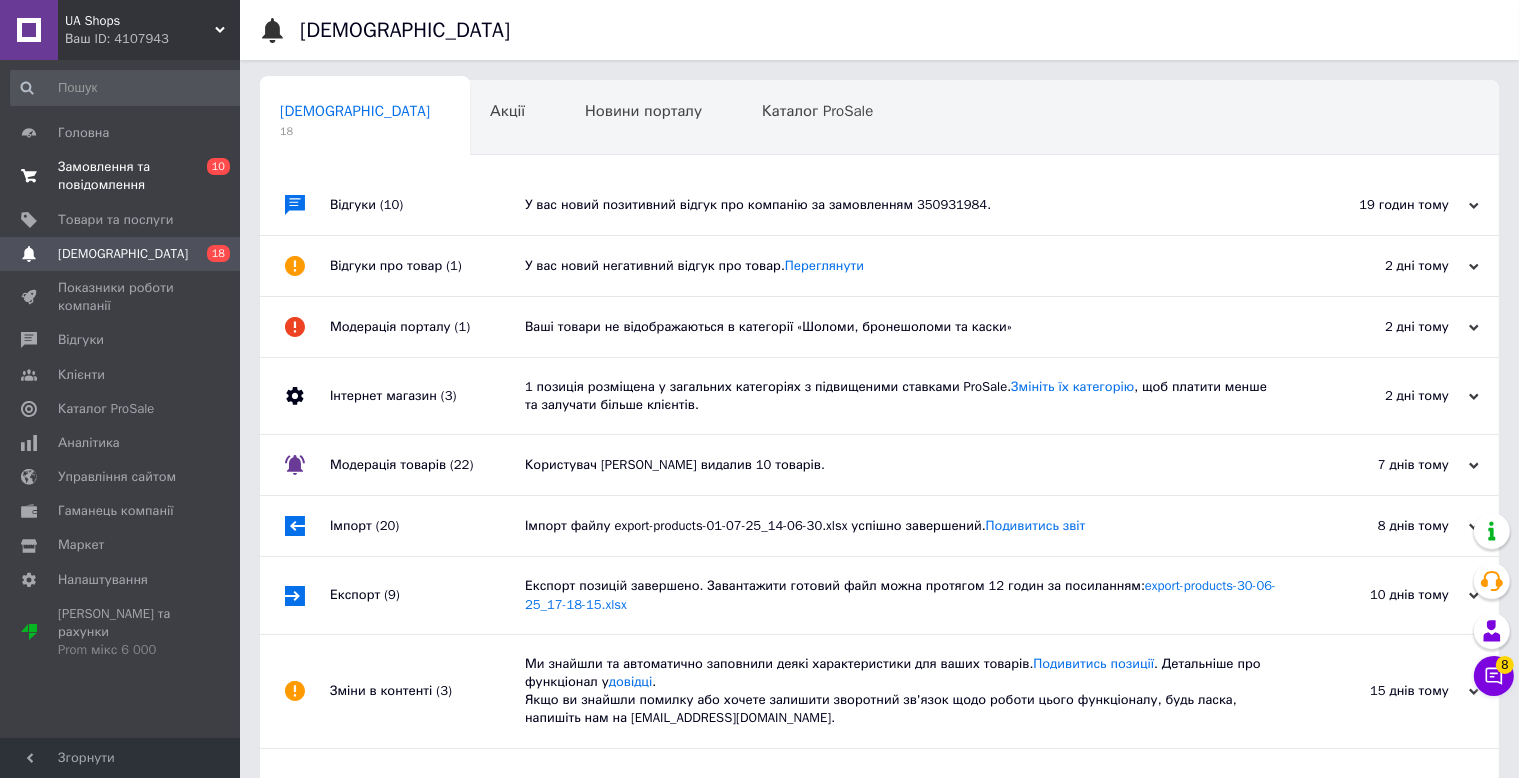click on "0 10" at bounding box center [212, 176] 